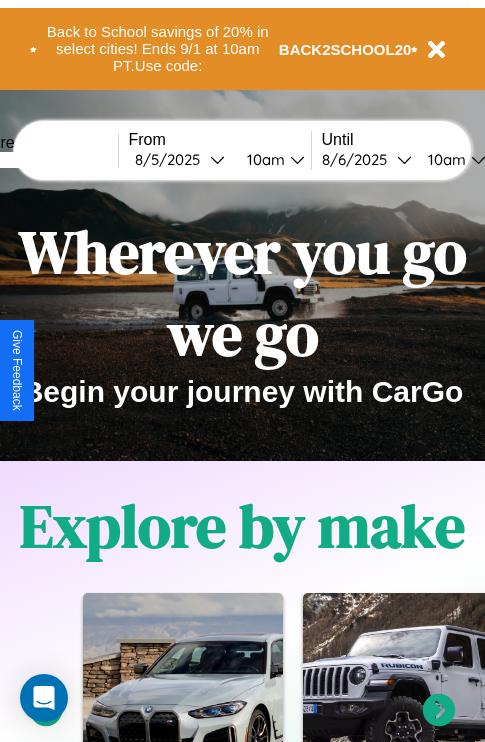 scroll, scrollTop: 0, scrollLeft: 0, axis: both 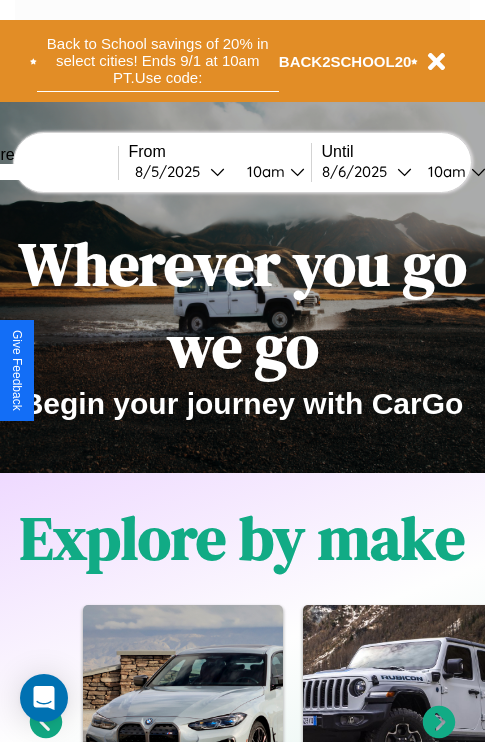 click on "Back to School savings of 20% in select cities! Ends 9/1 at 10am PT.  Use code:" at bounding box center (158, 61) 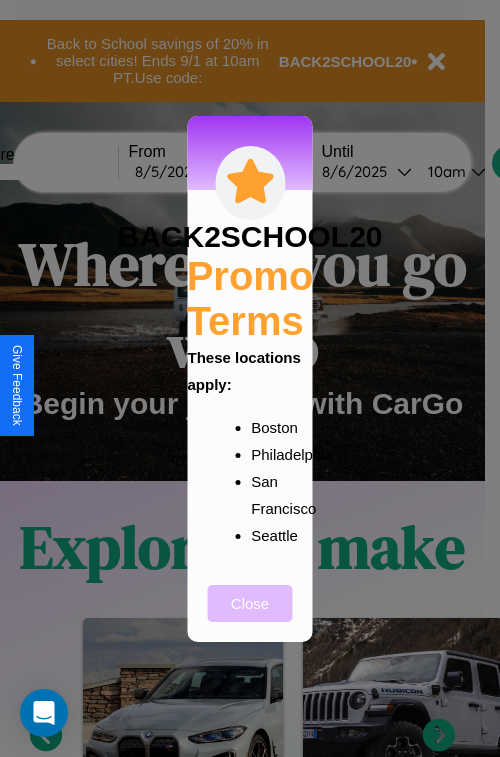 click on "Close" at bounding box center [250, 603] 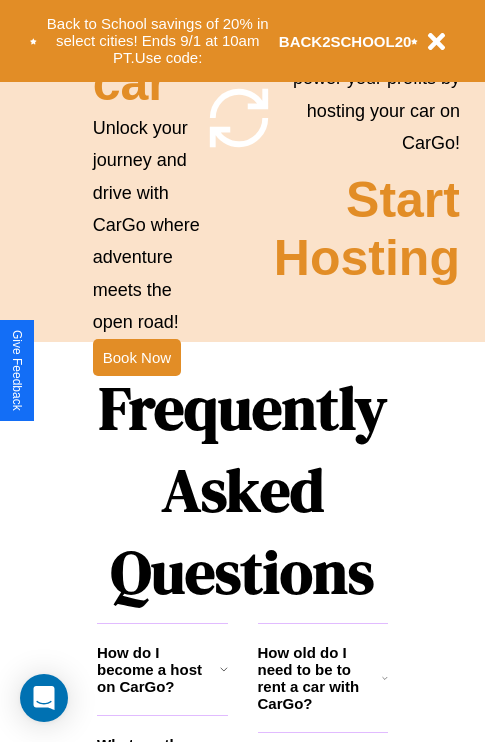 scroll, scrollTop: 1947, scrollLeft: 0, axis: vertical 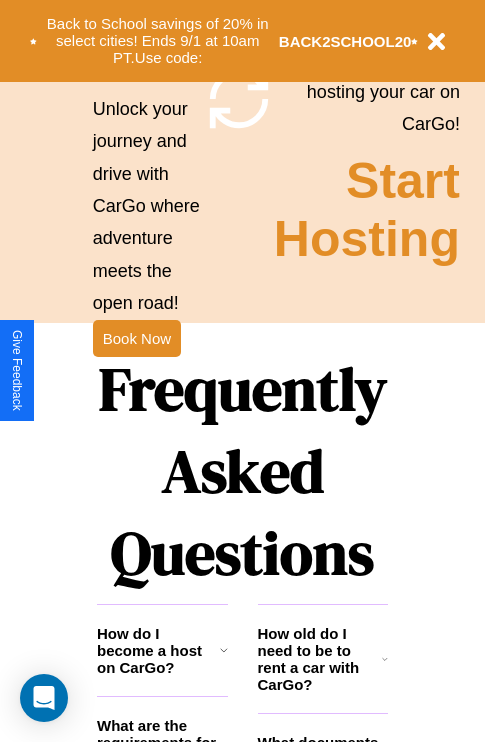 click on "Frequently Asked Questions" at bounding box center [242, 471] 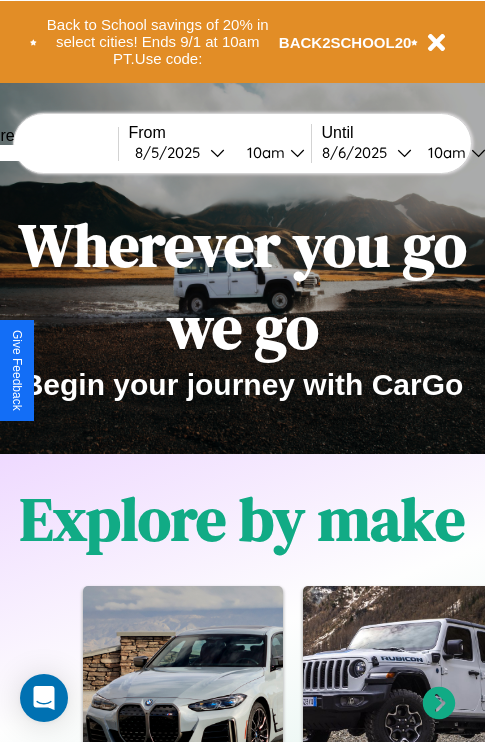 scroll, scrollTop: 0, scrollLeft: 0, axis: both 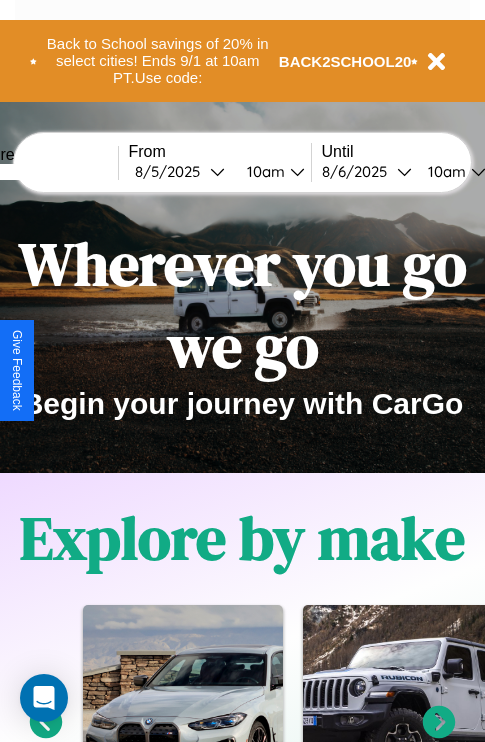 click at bounding box center [43, 172] 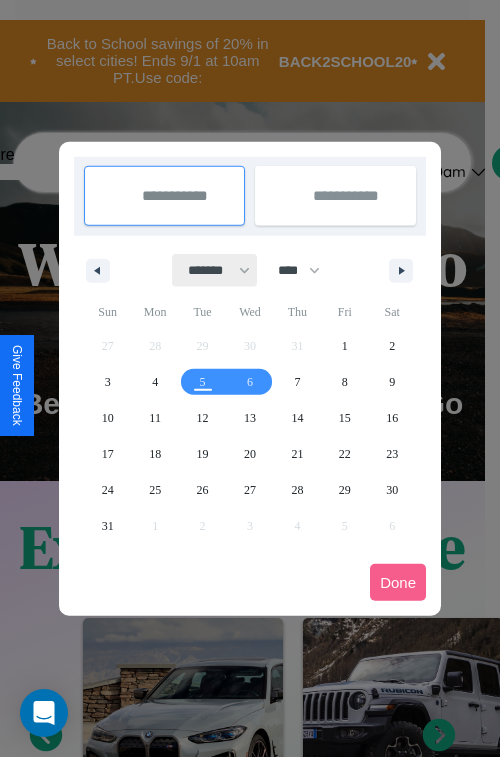 click on "******* ******** ***** ***** *** **** **** ****** ********* ******* ******** ********" at bounding box center (215, 270) 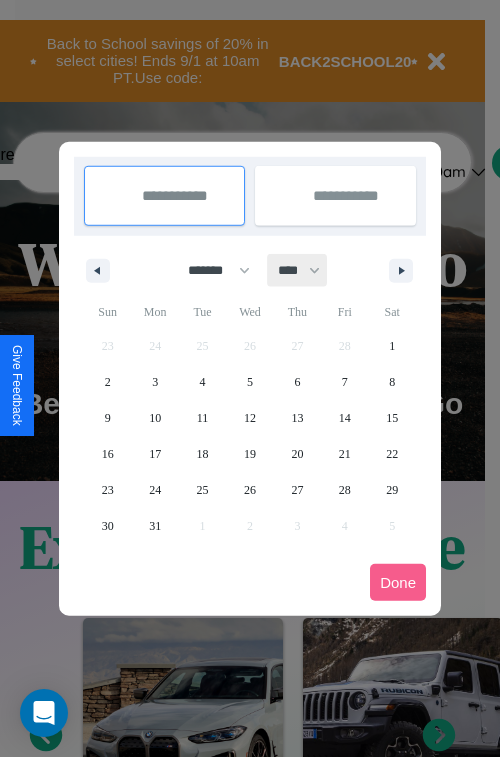 click on "**** **** **** **** **** **** **** **** **** **** **** **** **** **** **** **** **** **** **** **** **** **** **** **** **** **** **** **** **** **** **** **** **** **** **** **** **** **** **** **** **** **** **** **** **** **** **** **** **** **** **** **** **** **** **** **** **** **** **** **** **** **** **** **** **** **** **** **** **** **** **** **** **** **** **** **** **** **** **** **** **** **** **** **** **** **** **** **** **** **** **** **** **** **** **** **** **** **** **** **** **** **** **** **** **** **** **** **** **** **** **** **** **** **** **** **** **** **** **** **** ****" at bounding box center (298, 270) 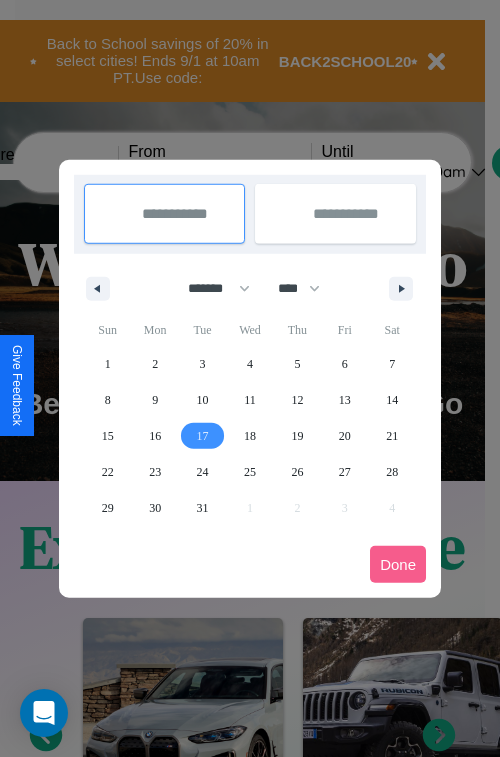 click on "17" at bounding box center [203, 436] 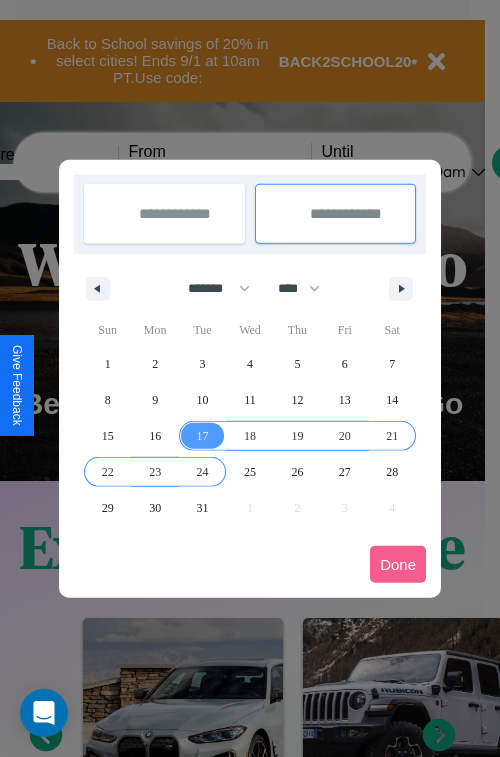 click on "24" at bounding box center (203, 472) 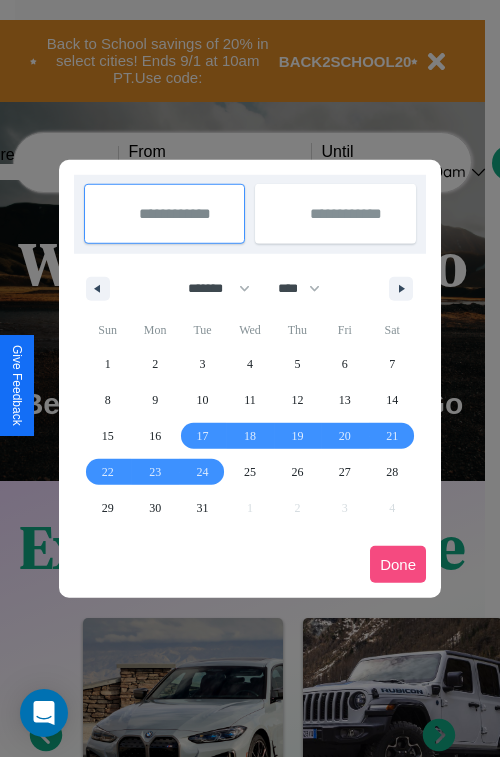 click on "Done" at bounding box center [398, 564] 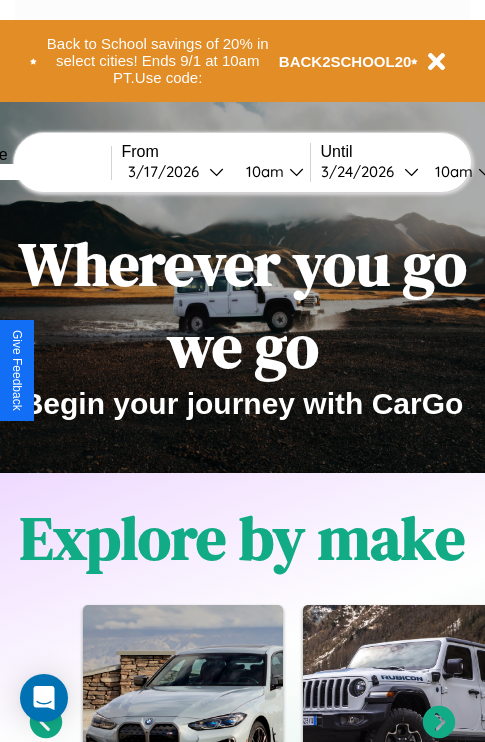 scroll, scrollTop: 0, scrollLeft: 75, axis: horizontal 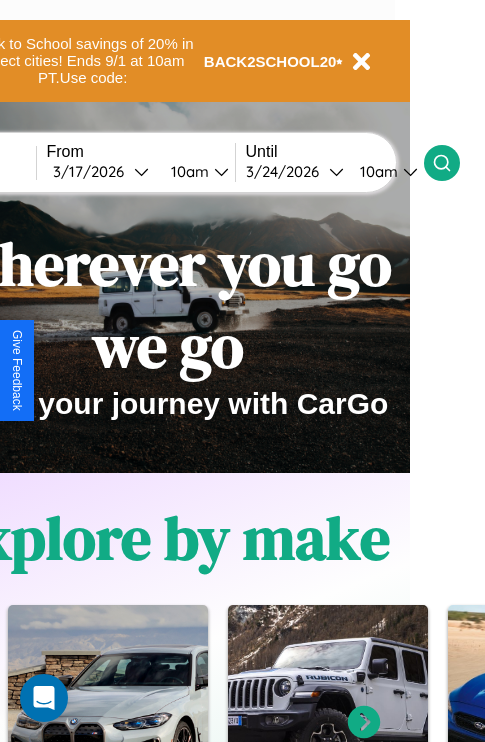 click 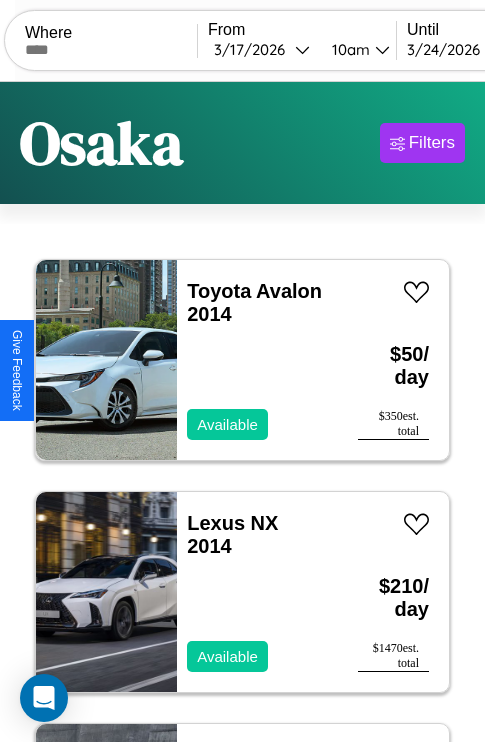 scroll, scrollTop: 95, scrollLeft: 0, axis: vertical 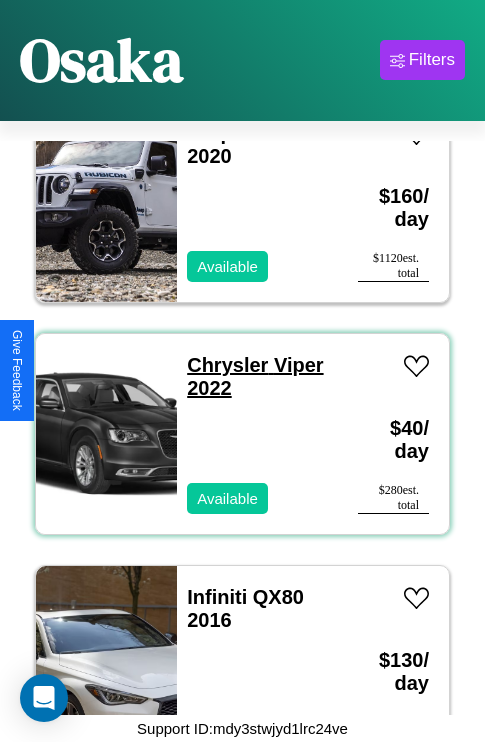 click on "Chrysler   Viper   2022" at bounding box center [255, 376] 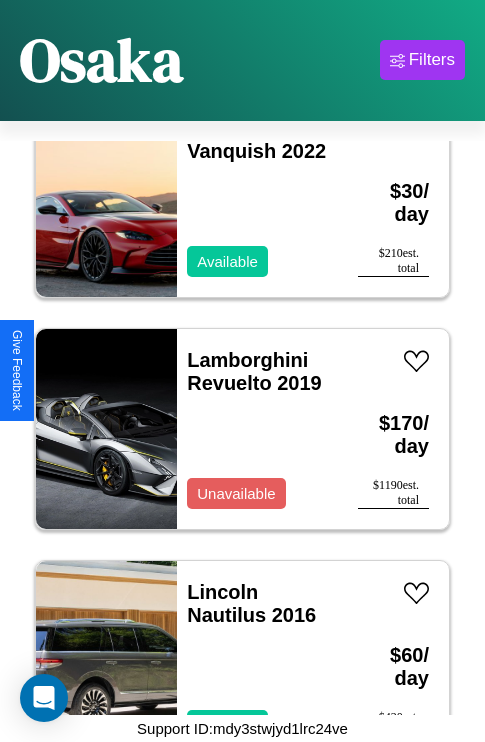 scroll, scrollTop: 8263, scrollLeft: 0, axis: vertical 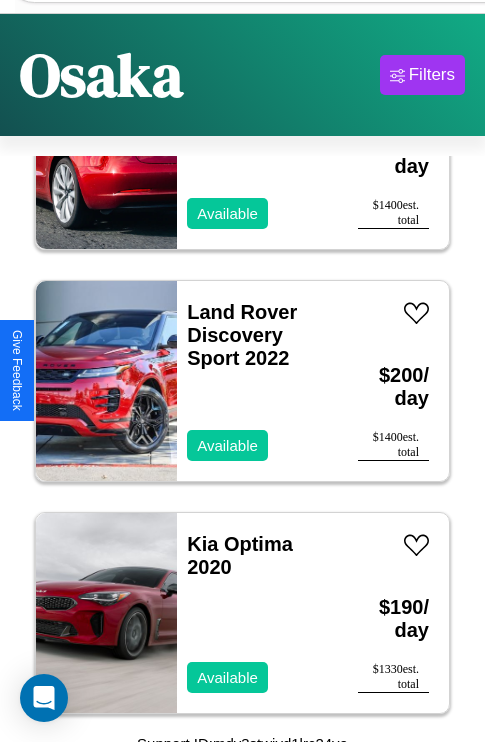click on "Infiniti   QX60   2019" at bounding box center (245, 1251) 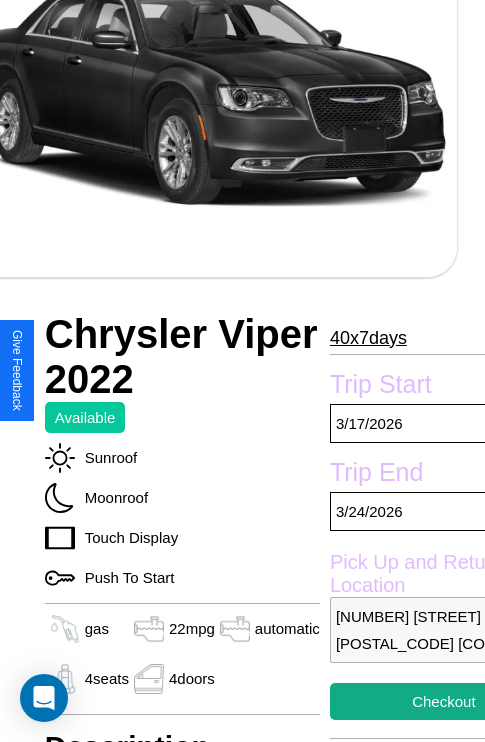scroll, scrollTop: 499, scrollLeft: 84, axis: both 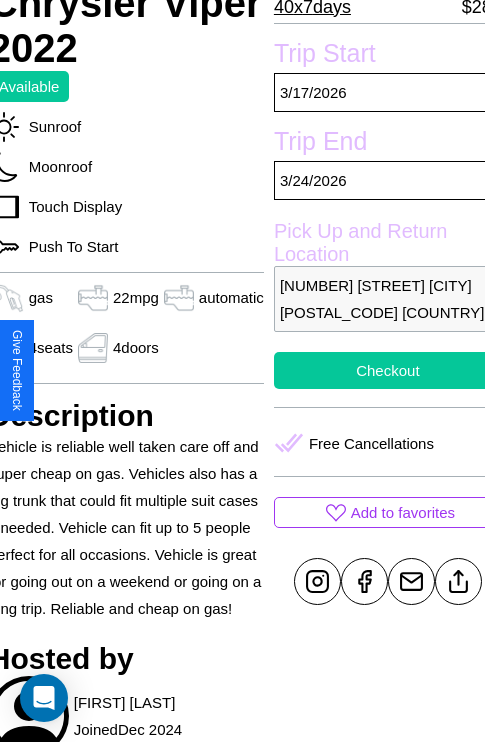 click on "Checkout" at bounding box center (388, 370) 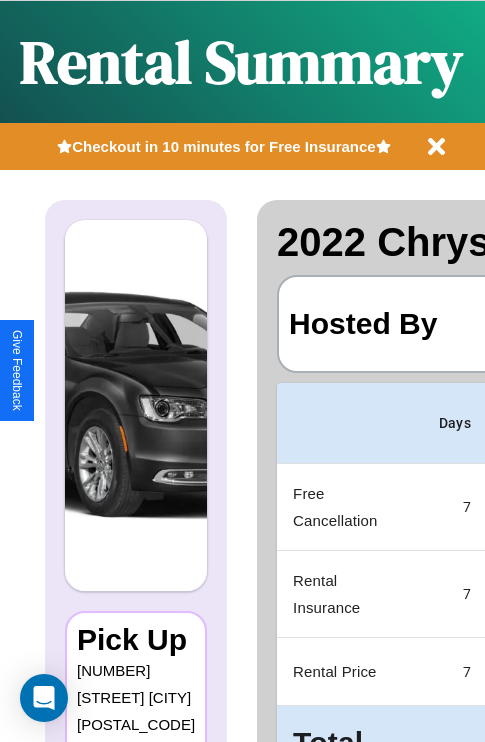 scroll, scrollTop: 0, scrollLeft: 378, axis: horizontal 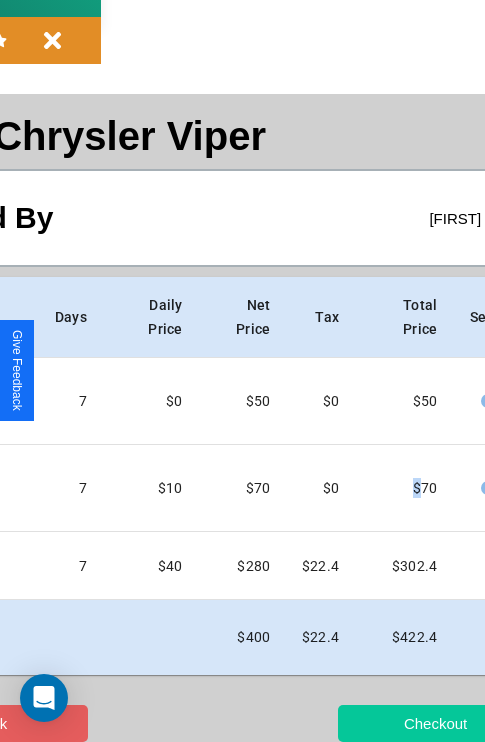click on "Checkout" at bounding box center (435, 723) 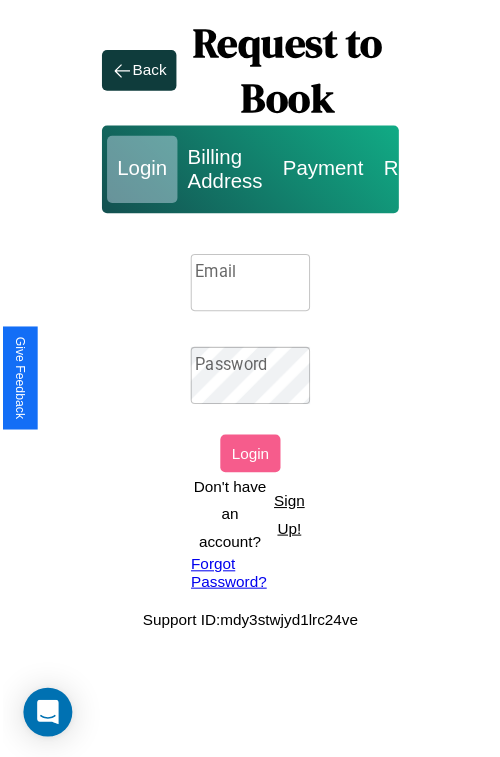 scroll, scrollTop: 0, scrollLeft: 0, axis: both 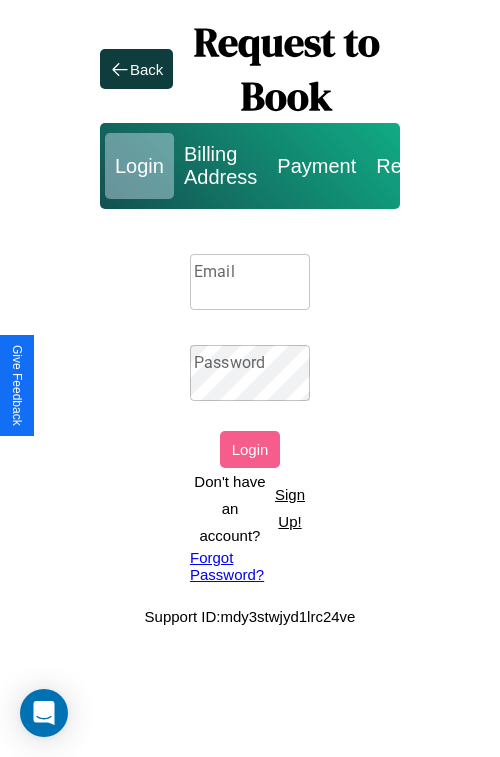 click on "Sign Up!" at bounding box center (290, 508) 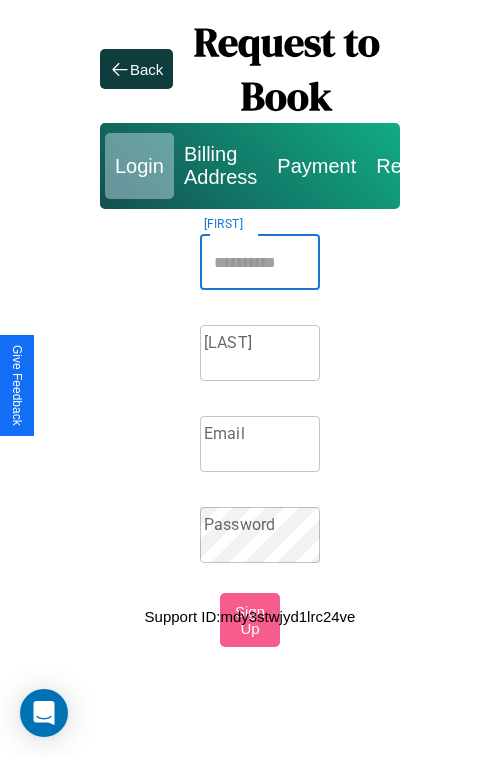 click on "Firstname" at bounding box center (260, 262) 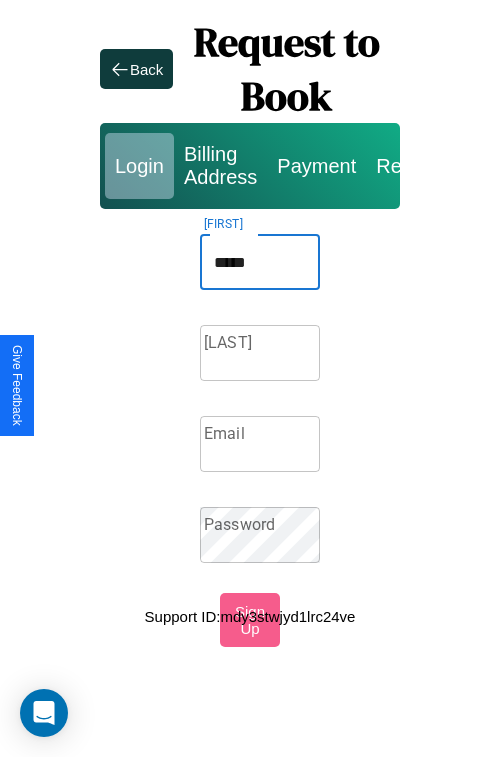 type on "*****" 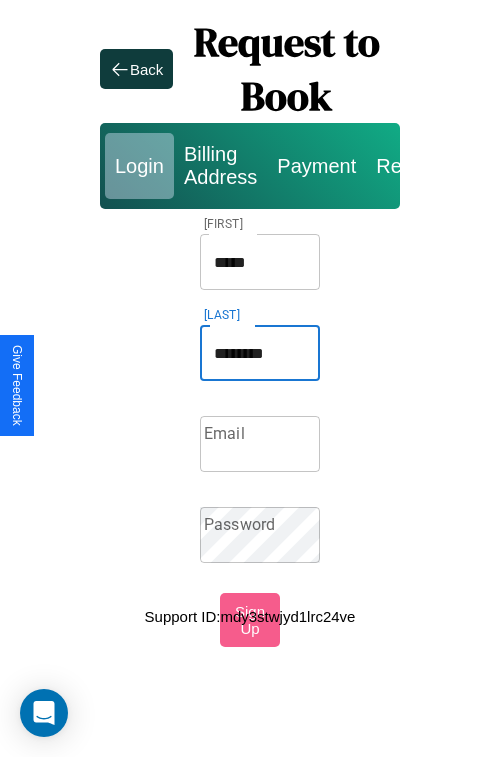type on "********" 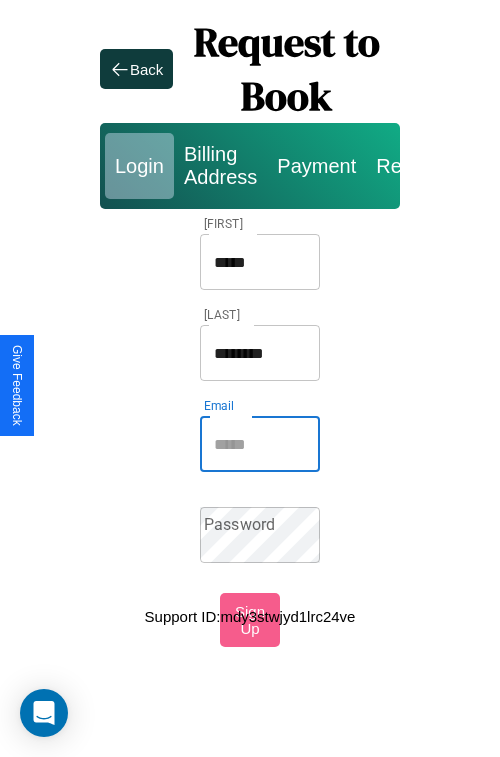 click on "Email" at bounding box center (260, 444) 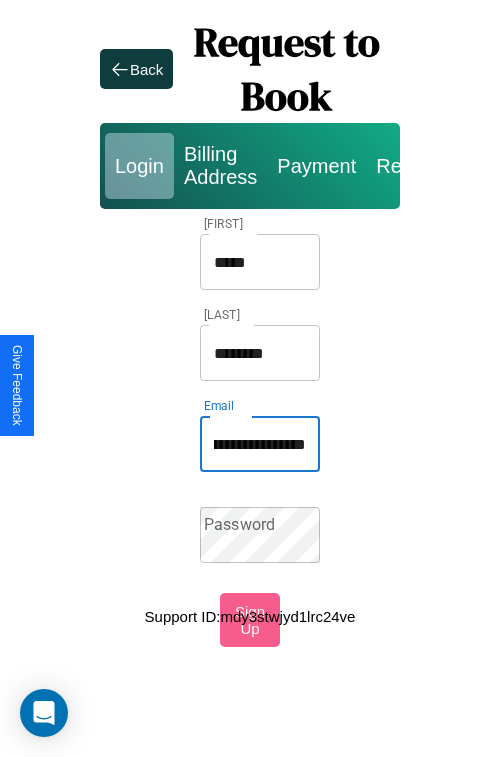 scroll, scrollTop: 0, scrollLeft: 120, axis: horizontal 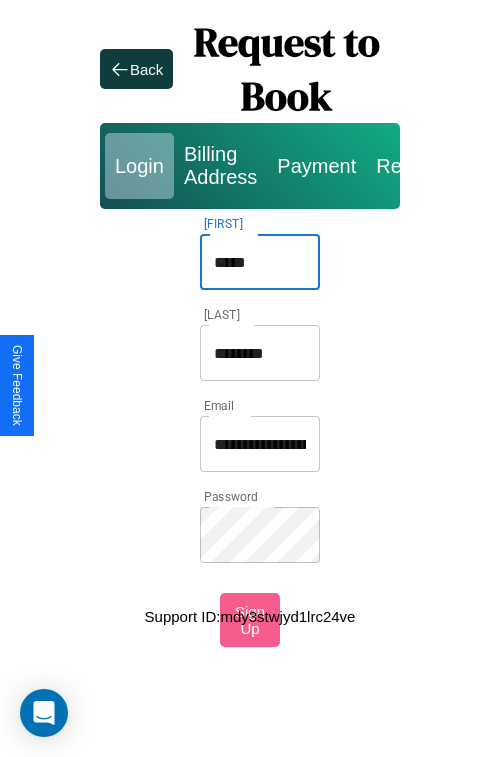 click on "*****" at bounding box center (260, 262) 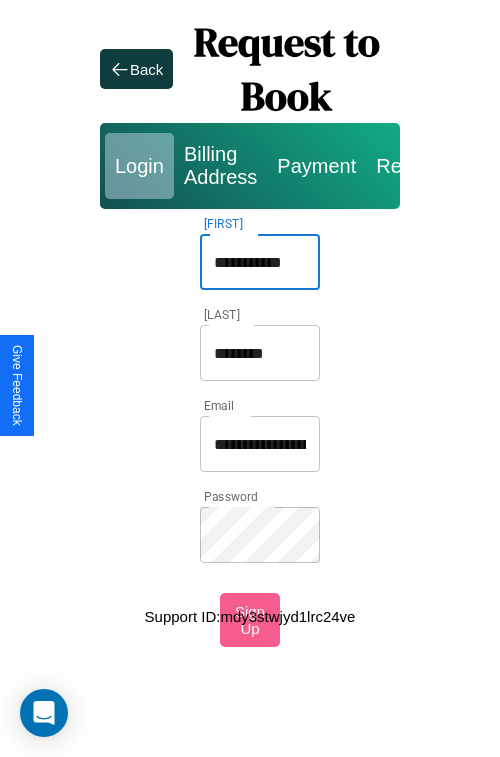 type on "**********" 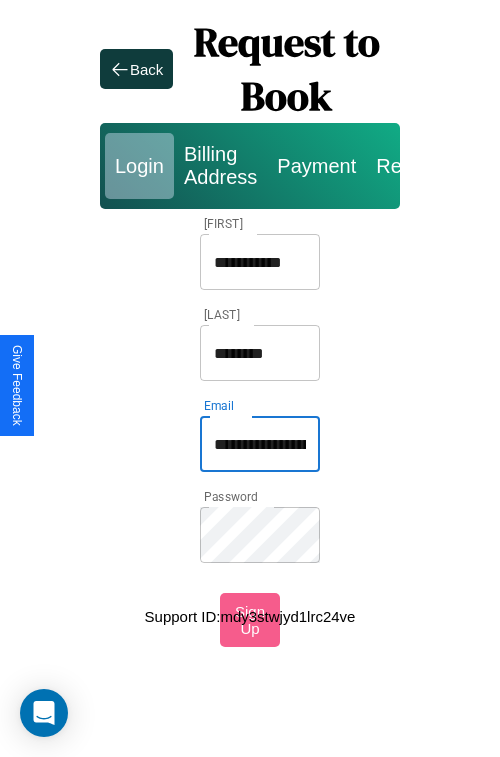 click on "**********" at bounding box center [260, 444] 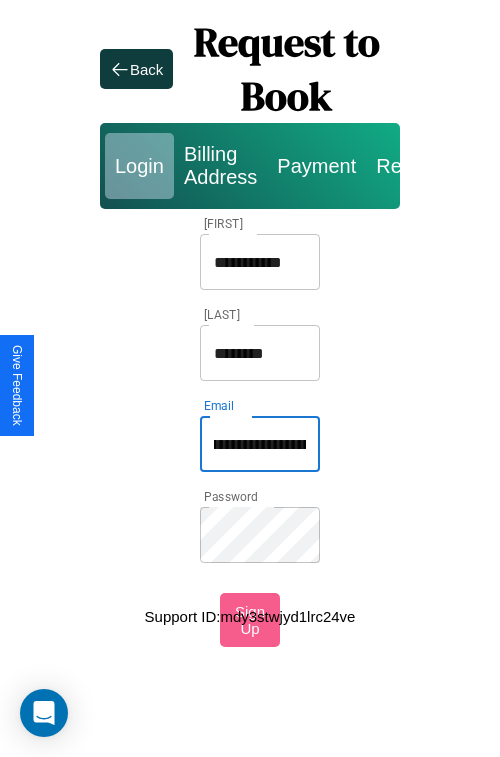 type on "**********" 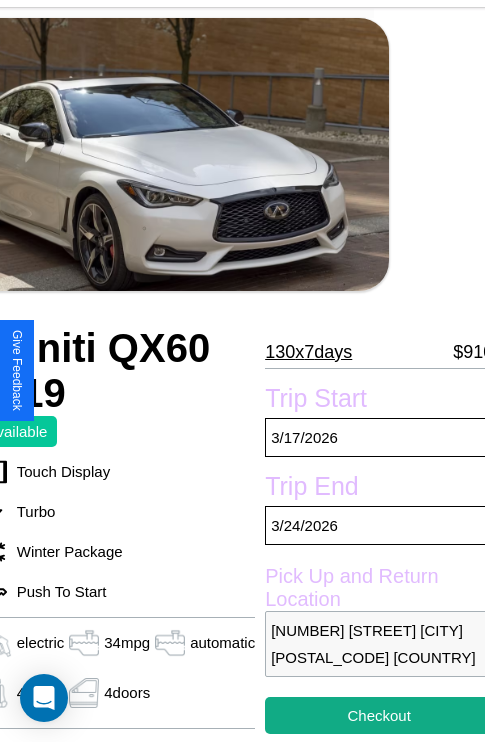 scroll, scrollTop: 44, scrollLeft: 96, axis: both 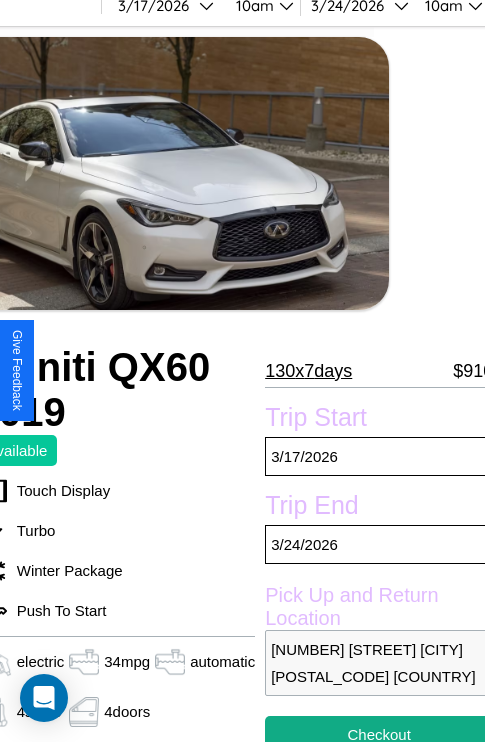 click on "[NUMBER] x [NUMBER]" at bounding box center [308, 371] 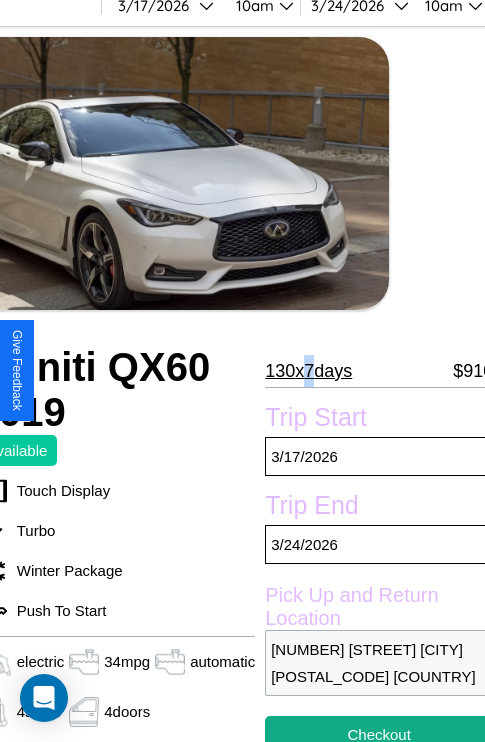 click on "[NUMBER] x [NUMBER]" at bounding box center [308, 371] 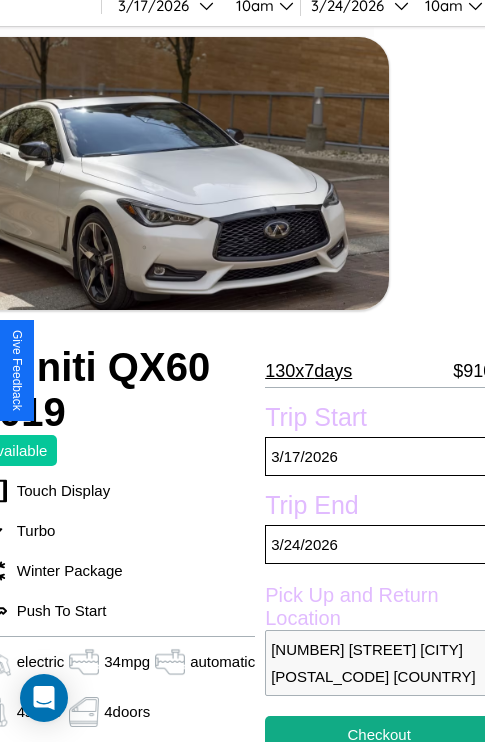 click on "[NUMBER] x [NUMBER]" at bounding box center [308, 371] 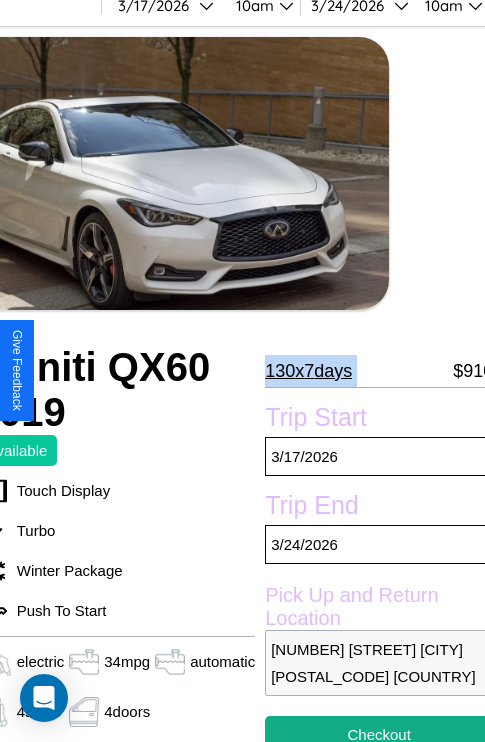 click on "[NUMBER] x [NUMBER]" at bounding box center (308, 371) 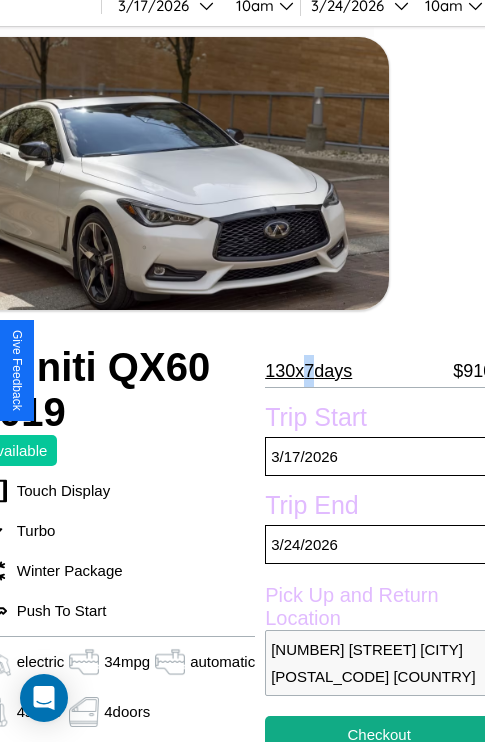 click on "[NUMBER] x [NUMBER]" at bounding box center (308, 371) 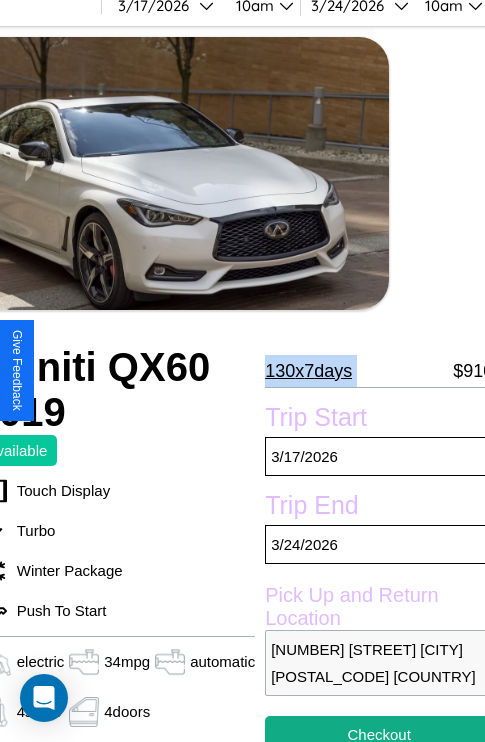 click on "[NUMBER] x [NUMBER]" at bounding box center [308, 371] 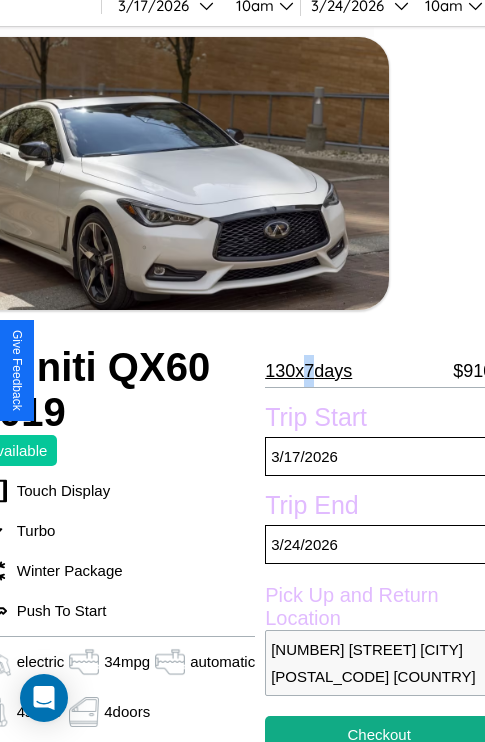 click on "[NUMBER] x [NUMBER]" at bounding box center (308, 371) 